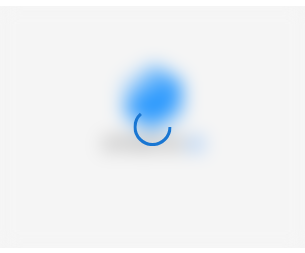 scroll, scrollTop: 0, scrollLeft: 0, axis: both 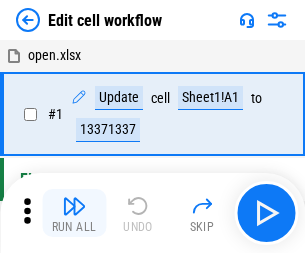 click at bounding box center [74, 206] 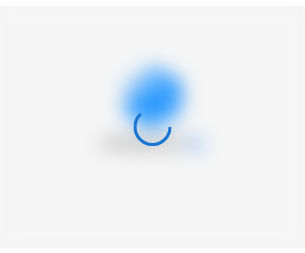 scroll, scrollTop: 0, scrollLeft: 0, axis: both 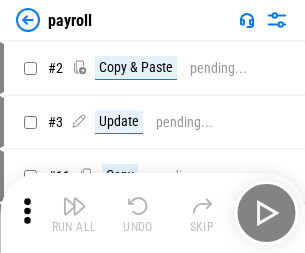 click at bounding box center [74, 206] 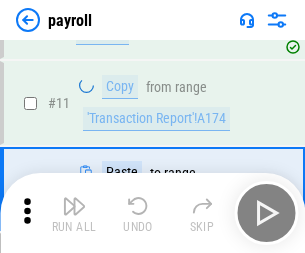 scroll, scrollTop: 247, scrollLeft: 0, axis: vertical 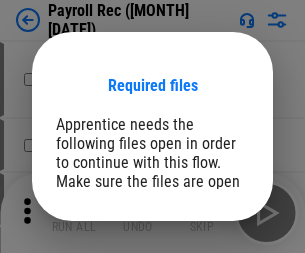 click on "Open" at bounding box center [209, 287] 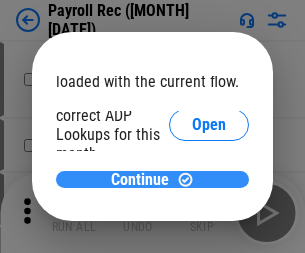 click on "Continue" at bounding box center (140, 180) 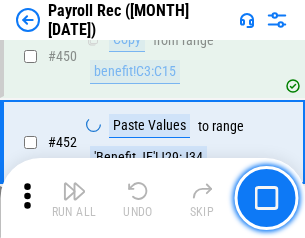 scroll, scrollTop: 10454, scrollLeft: 0, axis: vertical 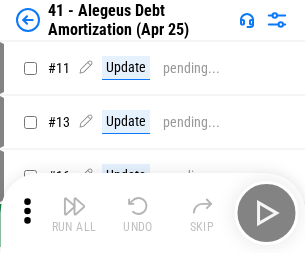 click at bounding box center (74, 206) 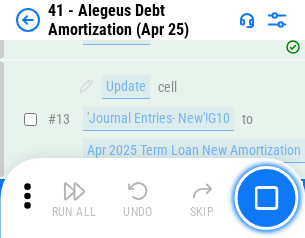 scroll, scrollTop: 247, scrollLeft: 0, axis: vertical 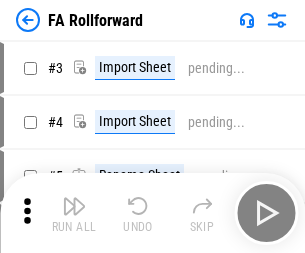 click at bounding box center (74, 206) 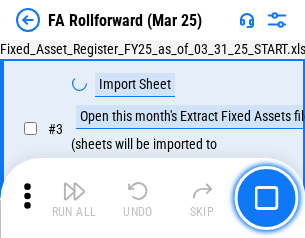 scroll, scrollTop: 184, scrollLeft: 0, axis: vertical 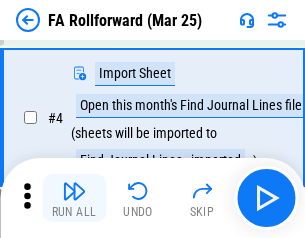 click at bounding box center (74, 191) 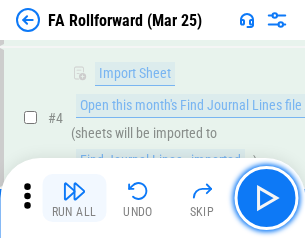 scroll, scrollTop: 313, scrollLeft: 0, axis: vertical 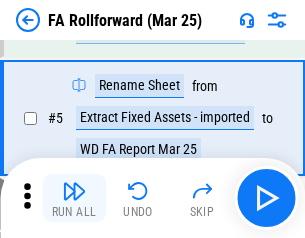 click at bounding box center [74, 191] 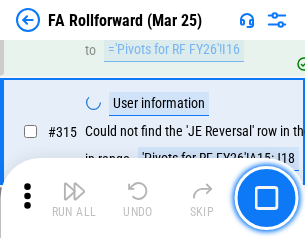scroll, scrollTop: 9517, scrollLeft: 0, axis: vertical 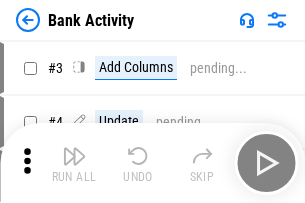 click at bounding box center (74, 156) 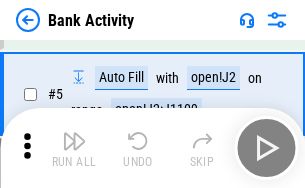 scroll, scrollTop: 106, scrollLeft: 0, axis: vertical 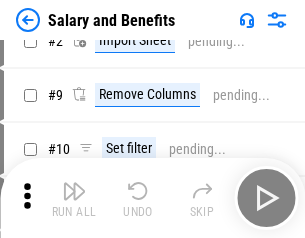 click at bounding box center [74, 191] 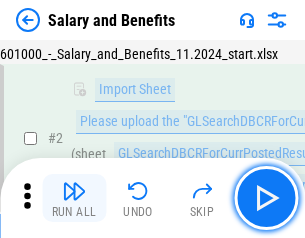 scroll, scrollTop: 145, scrollLeft: 0, axis: vertical 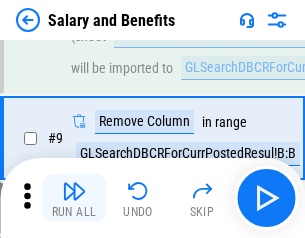 click at bounding box center (74, 191) 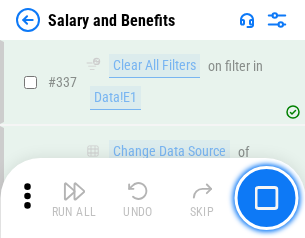 scroll, scrollTop: 9364, scrollLeft: 0, axis: vertical 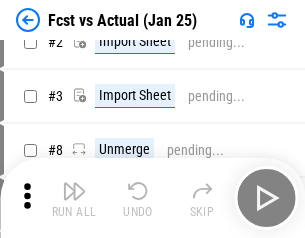 click at bounding box center (74, 191) 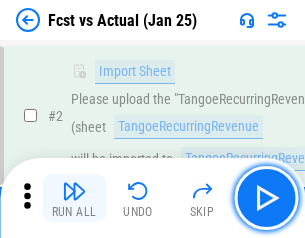 scroll, scrollTop: 187, scrollLeft: 0, axis: vertical 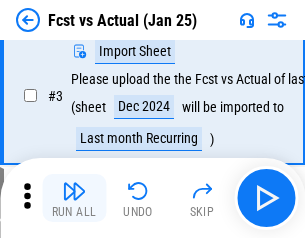 click at bounding box center [74, 191] 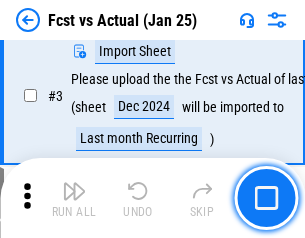 scroll, scrollTop: 300, scrollLeft: 0, axis: vertical 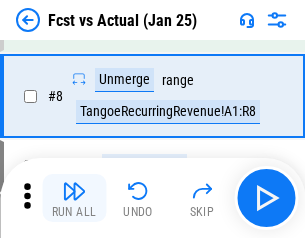 click at bounding box center [74, 191] 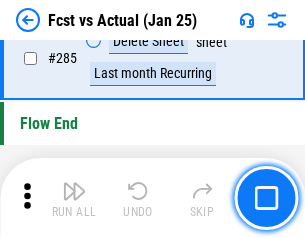 scroll, scrollTop: 9465, scrollLeft: 0, axis: vertical 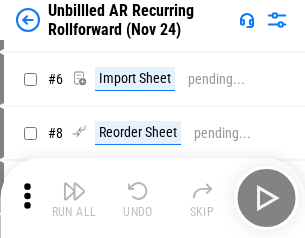 click at bounding box center (74, 191) 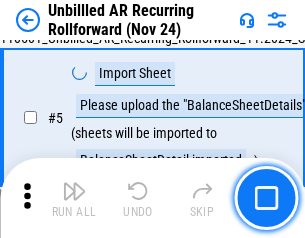scroll, scrollTop: 188, scrollLeft: 0, axis: vertical 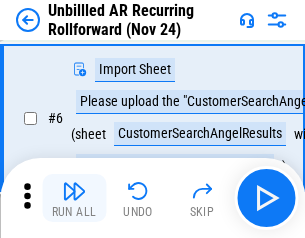 click at bounding box center (74, 191) 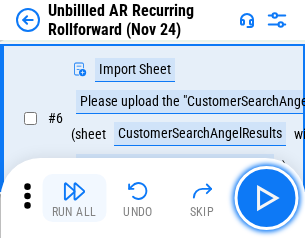scroll, scrollTop: 322, scrollLeft: 0, axis: vertical 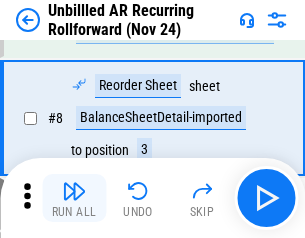 click at bounding box center [74, 191] 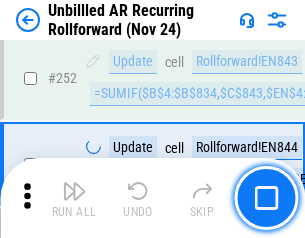 scroll, scrollTop: 6793, scrollLeft: 0, axis: vertical 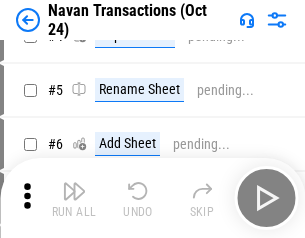 click at bounding box center [74, 191] 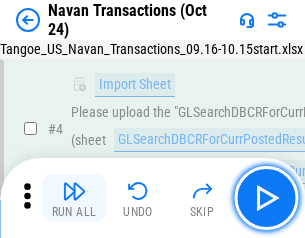 scroll, scrollTop: 168, scrollLeft: 0, axis: vertical 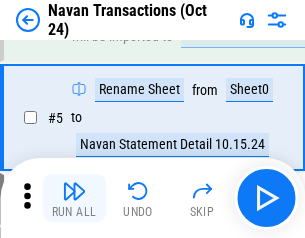 click at bounding box center [74, 191] 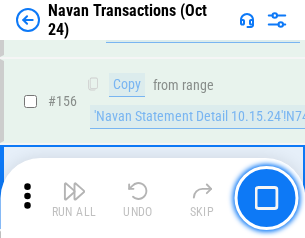 scroll, scrollTop: 6484, scrollLeft: 0, axis: vertical 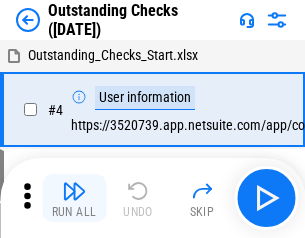 click at bounding box center [74, 191] 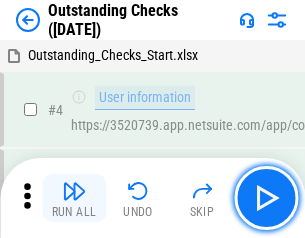 scroll, scrollTop: 209, scrollLeft: 0, axis: vertical 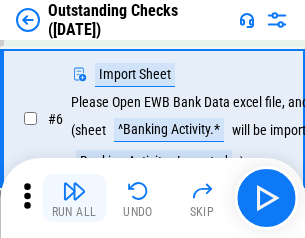 click at bounding box center (74, 191) 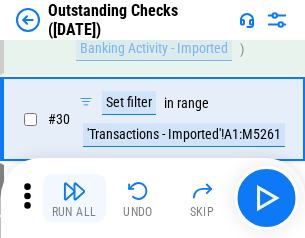 click at bounding box center (74, 191) 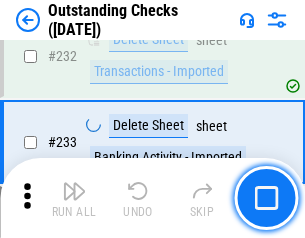 scroll, scrollTop: 6027, scrollLeft: 0, axis: vertical 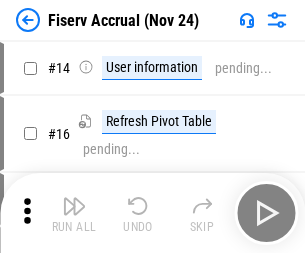 click at bounding box center (74, 206) 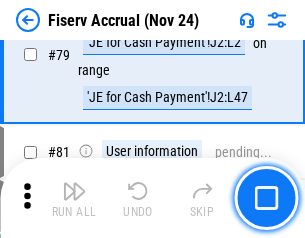 scroll, scrollTop: 2605, scrollLeft: 0, axis: vertical 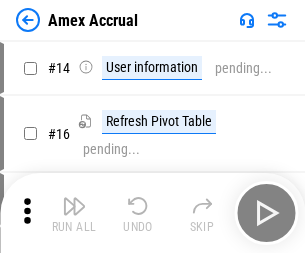 click at bounding box center (74, 206) 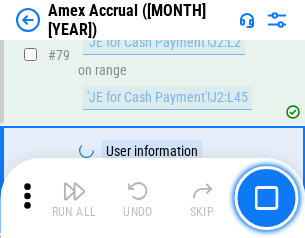 scroll, scrollTop: 2550, scrollLeft: 0, axis: vertical 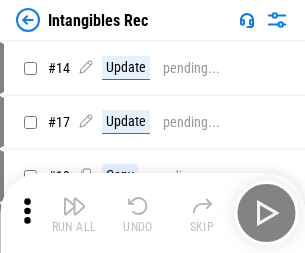 click at bounding box center [74, 206] 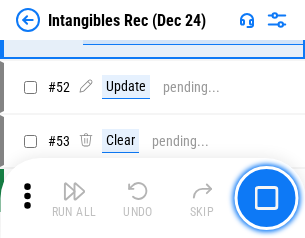 scroll, scrollTop: 779, scrollLeft: 0, axis: vertical 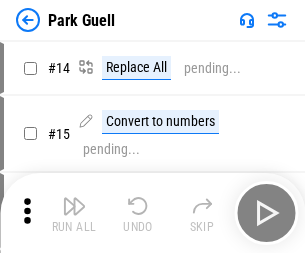 click at bounding box center (74, 206) 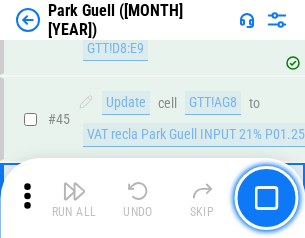 scroll, scrollTop: 2501, scrollLeft: 0, axis: vertical 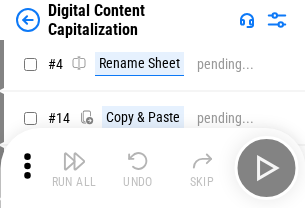 click at bounding box center (74, 161) 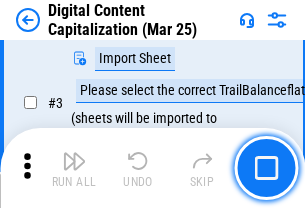 scroll, scrollTop: 187, scrollLeft: 0, axis: vertical 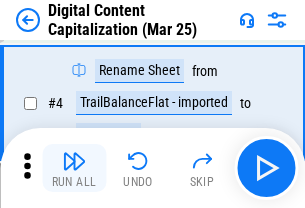 click at bounding box center [74, 161] 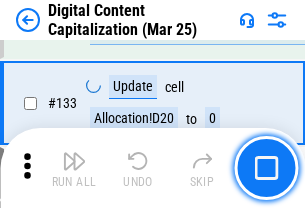 scroll, scrollTop: 2121, scrollLeft: 0, axis: vertical 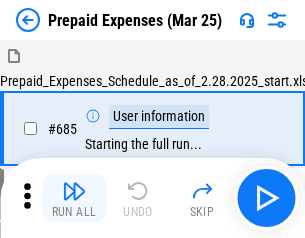 click at bounding box center [74, 191] 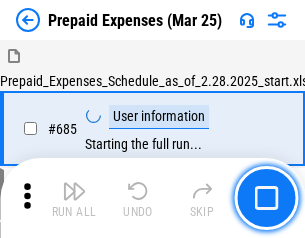 scroll, scrollTop: 4993, scrollLeft: 0, axis: vertical 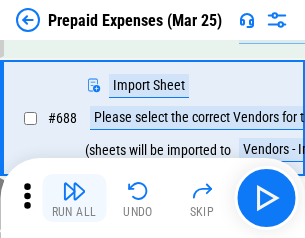 click at bounding box center (74, 191) 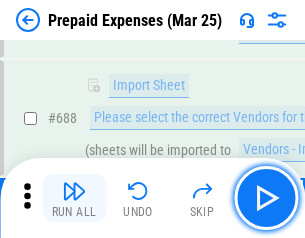 scroll, scrollTop: 5095, scrollLeft: 0, axis: vertical 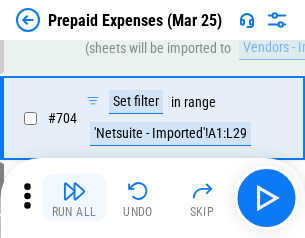 click at bounding box center (74, 191) 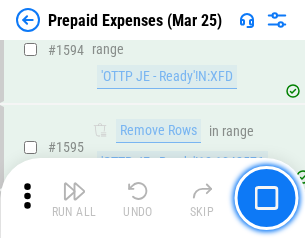 scroll, scrollTop: 18897, scrollLeft: 0, axis: vertical 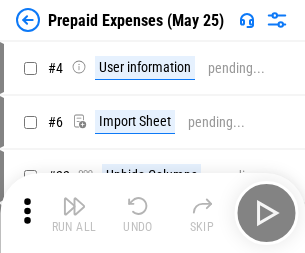 click at bounding box center (74, 206) 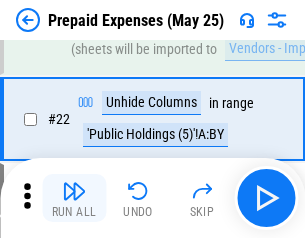 click at bounding box center [74, 191] 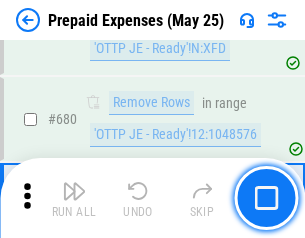 scroll, scrollTop: 6734, scrollLeft: 0, axis: vertical 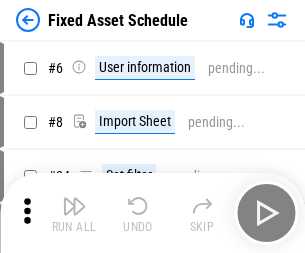 click at bounding box center (74, 206) 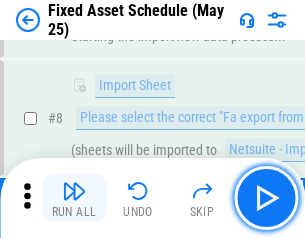 scroll, scrollTop: 210, scrollLeft: 0, axis: vertical 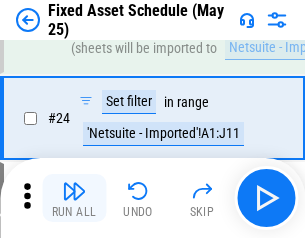click at bounding box center (74, 191) 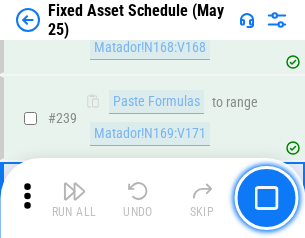 scroll, scrollTop: 6149, scrollLeft: 0, axis: vertical 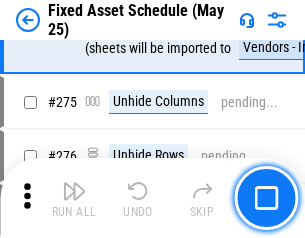 click at bounding box center (74, 191) 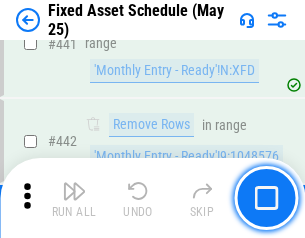 scroll, scrollTop: 8848, scrollLeft: 0, axis: vertical 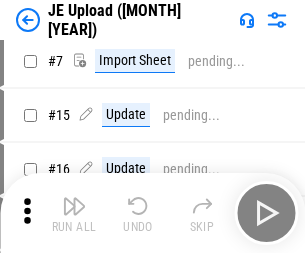 click at bounding box center (74, 206) 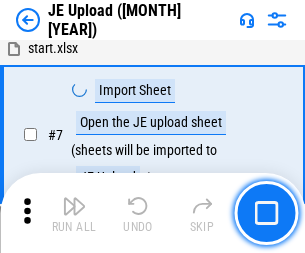 scroll, scrollTop: 145, scrollLeft: 0, axis: vertical 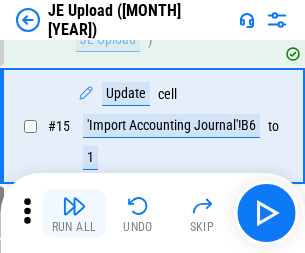 click at bounding box center (74, 206) 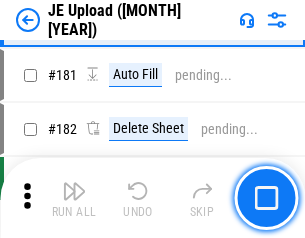 scroll, scrollTop: 4223, scrollLeft: 0, axis: vertical 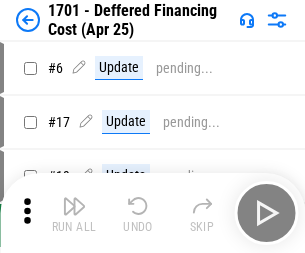 click at bounding box center [74, 206] 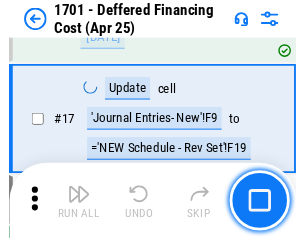 scroll, scrollTop: 247, scrollLeft: 0, axis: vertical 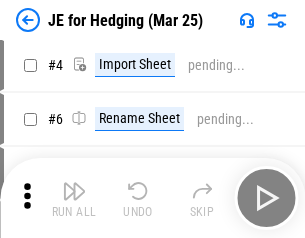 click at bounding box center (74, 191) 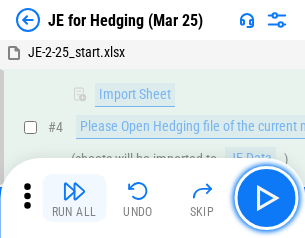 scroll, scrollTop: 113, scrollLeft: 0, axis: vertical 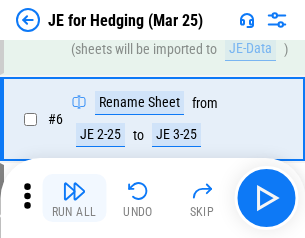click at bounding box center (74, 191) 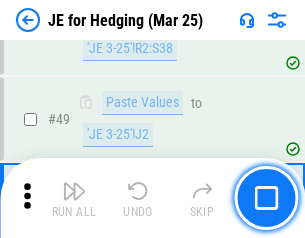 scroll, scrollTop: 1295, scrollLeft: 0, axis: vertical 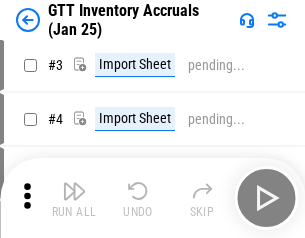 click at bounding box center [74, 191] 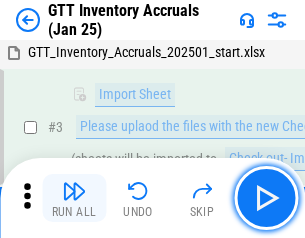 scroll, scrollTop: 129, scrollLeft: 0, axis: vertical 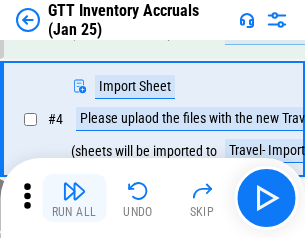 click at bounding box center (74, 191) 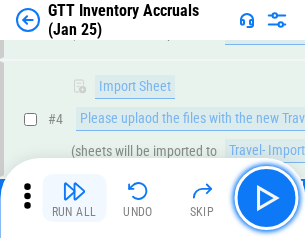 scroll, scrollTop: 231, scrollLeft: 0, axis: vertical 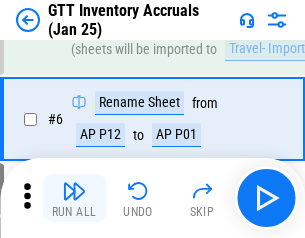 click at bounding box center [74, 191] 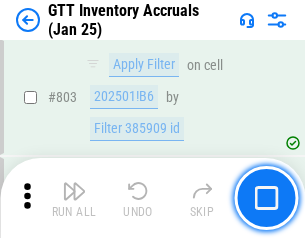 scroll, scrollTop: 15134, scrollLeft: 0, axis: vertical 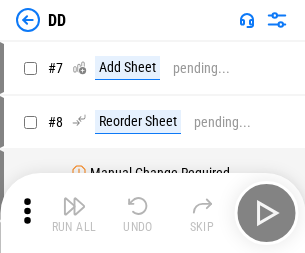 click at bounding box center (74, 206) 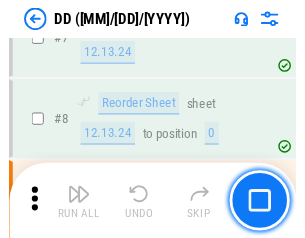 scroll, scrollTop: 201, scrollLeft: 0, axis: vertical 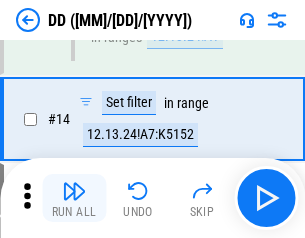 click at bounding box center (74, 191) 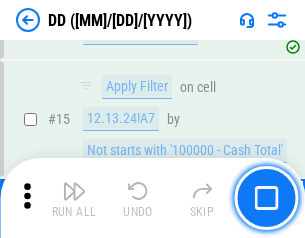 scroll, scrollTop: 521, scrollLeft: 0, axis: vertical 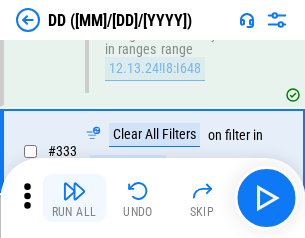 click at bounding box center [74, 191] 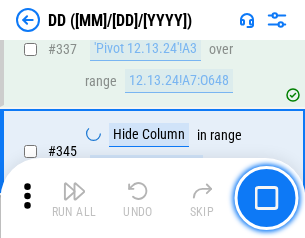scroll, scrollTop: 9296, scrollLeft: 0, axis: vertical 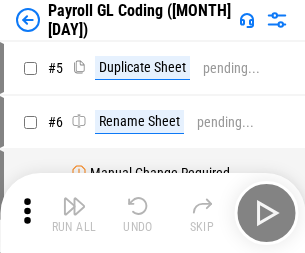 click at bounding box center [74, 206] 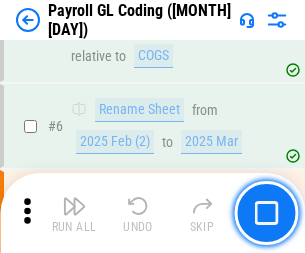 scroll, scrollTop: 233, scrollLeft: 0, axis: vertical 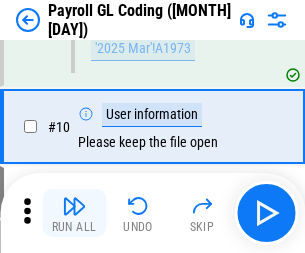 click at bounding box center [74, 206] 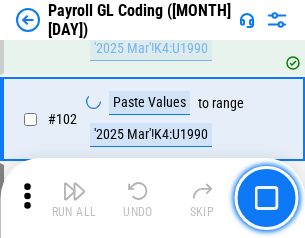scroll, scrollTop: 4684, scrollLeft: 0, axis: vertical 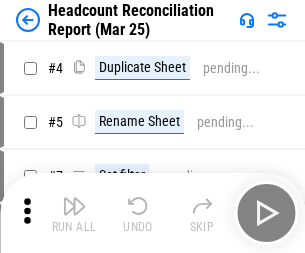 click at bounding box center (74, 206) 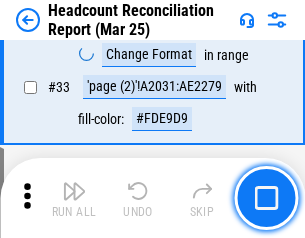 scroll, scrollTop: 1834, scrollLeft: 0, axis: vertical 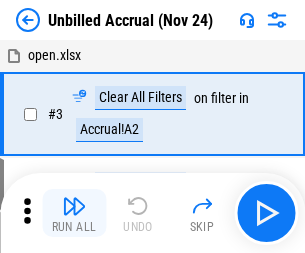 click at bounding box center [74, 206] 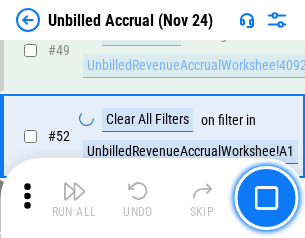 scroll, scrollTop: 1814, scrollLeft: 0, axis: vertical 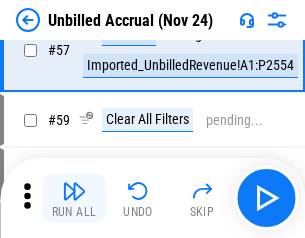 click at bounding box center (74, 191) 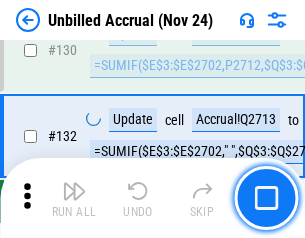 scroll, scrollTop: 5934, scrollLeft: 0, axis: vertical 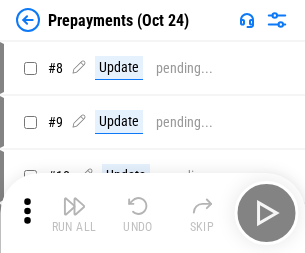 click at bounding box center [74, 206] 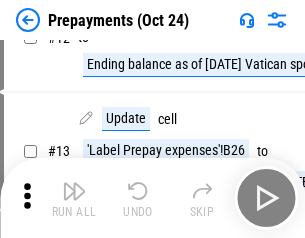 scroll, scrollTop: 125, scrollLeft: 0, axis: vertical 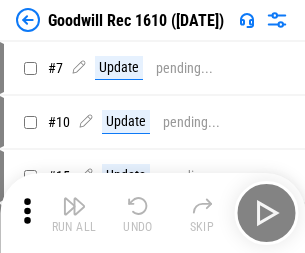 click at bounding box center (74, 206) 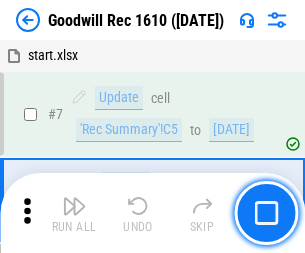 scroll, scrollTop: 342, scrollLeft: 0, axis: vertical 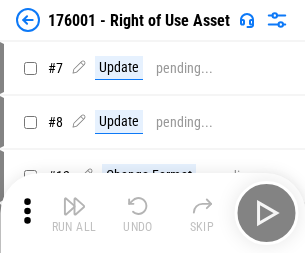 click at bounding box center [74, 206] 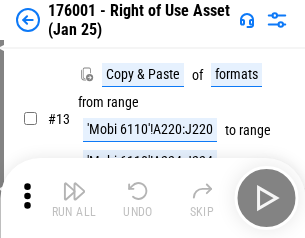 scroll, scrollTop: 129, scrollLeft: 0, axis: vertical 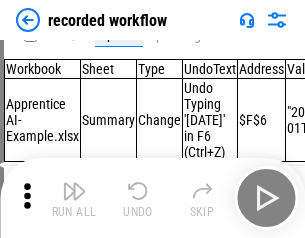 click at bounding box center [74, 191] 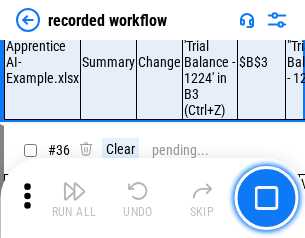 scroll, scrollTop: 6251, scrollLeft: 0, axis: vertical 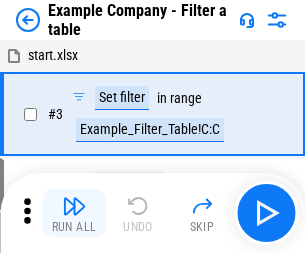 click at bounding box center (74, 206) 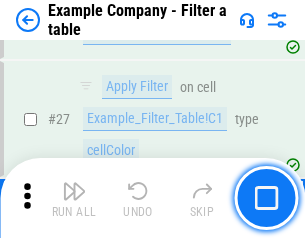 scroll, scrollTop: 1837, scrollLeft: 0, axis: vertical 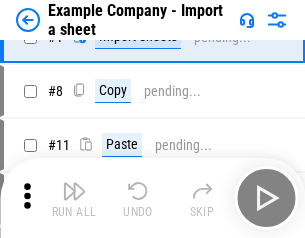 click at bounding box center [74, 191] 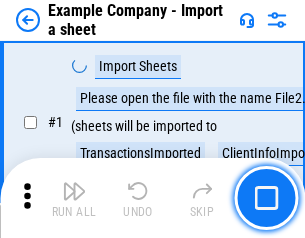 scroll, scrollTop: 168, scrollLeft: 0, axis: vertical 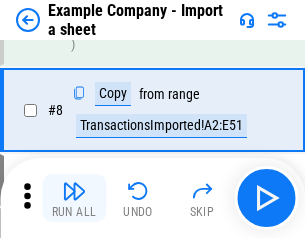 click at bounding box center (74, 191) 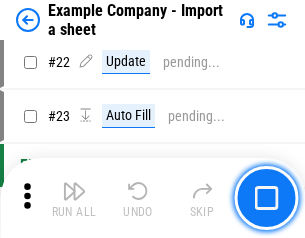 scroll, scrollTop: 426, scrollLeft: 0, axis: vertical 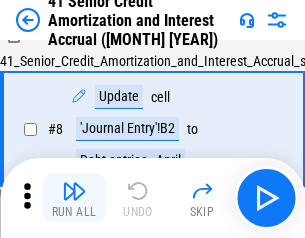 click at bounding box center [74, 191] 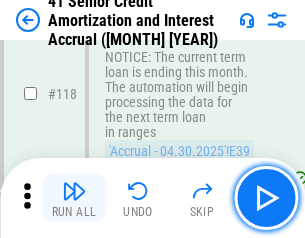 scroll, scrollTop: 1865, scrollLeft: 0, axis: vertical 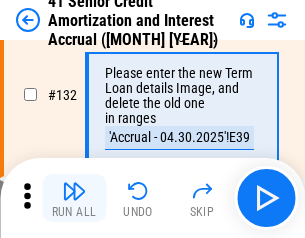 click at bounding box center [74, 191] 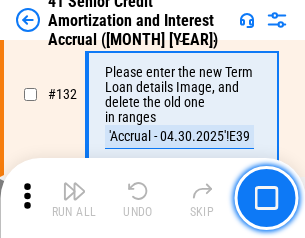 scroll, scrollTop: 2045, scrollLeft: 0, axis: vertical 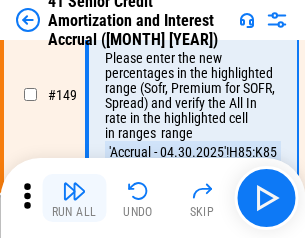 click at bounding box center (74, 191) 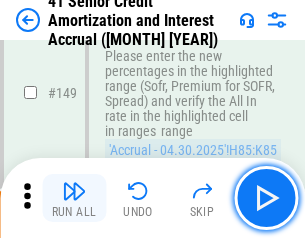 scroll, scrollTop: 2232, scrollLeft: 0, axis: vertical 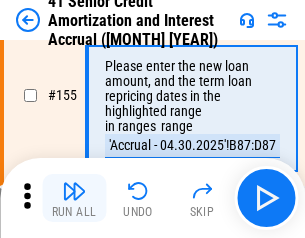 click at bounding box center (74, 191) 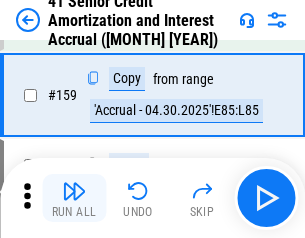 click at bounding box center [74, 191] 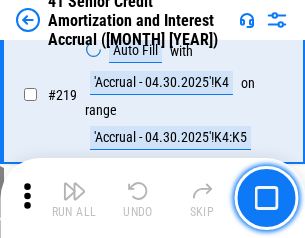 scroll, scrollTop: 4263, scrollLeft: 0, axis: vertical 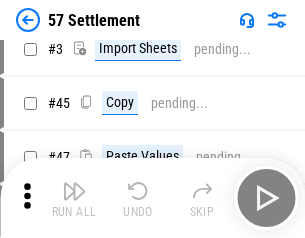 click at bounding box center [74, 191] 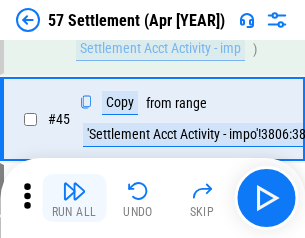 click at bounding box center (74, 191) 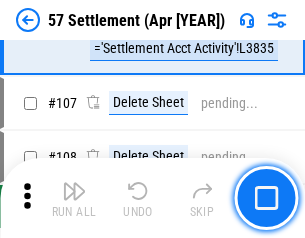 scroll, scrollTop: 1263, scrollLeft: 0, axis: vertical 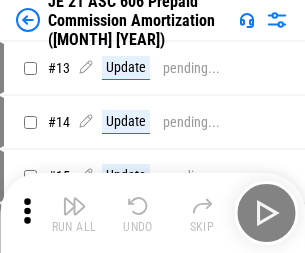 click at bounding box center (74, 206) 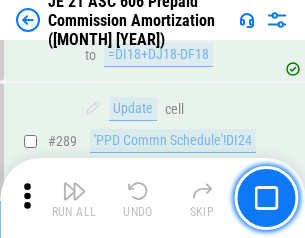 scroll, scrollTop: 3680, scrollLeft: 0, axis: vertical 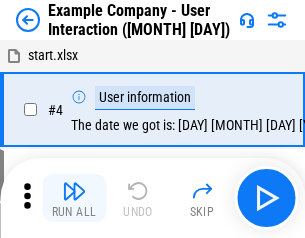click at bounding box center [74, 191] 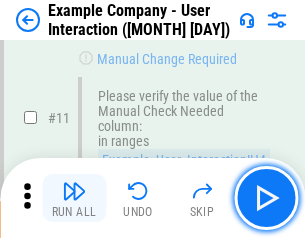 scroll, scrollTop: 433, scrollLeft: 0, axis: vertical 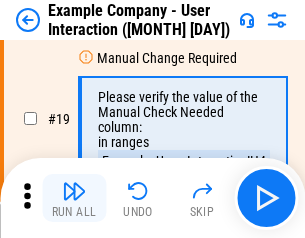 click at bounding box center (74, 191) 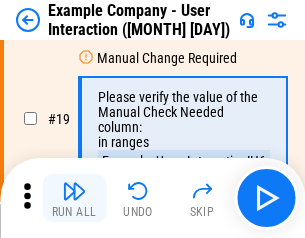 click at bounding box center (74, 191) 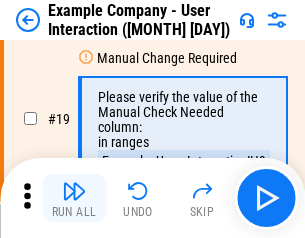 click at bounding box center (74, 191) 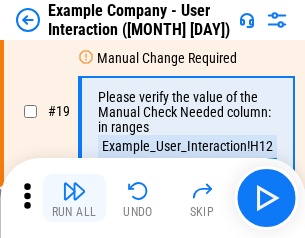 click at bounding box center [74, 191] 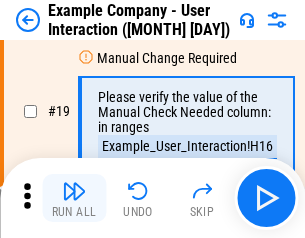 click at bounding box center (74, 191) 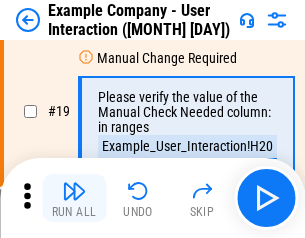 click at bounding box center (74, 191) 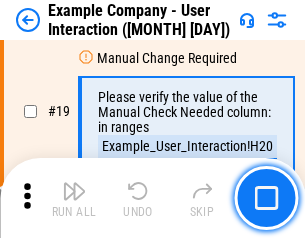 scroll, scrollTop: 537, scrollLeft: 0, axis: vertical 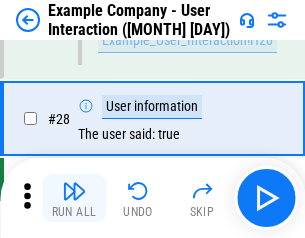 click at bounding box center [74, 191] 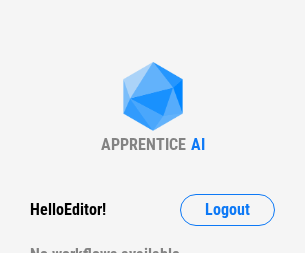 scroll, scrollTop: 0, scrollLeft: 0, axis: both 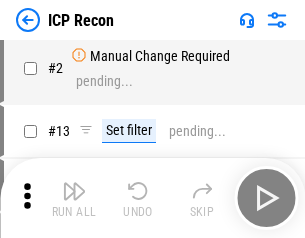 click at bounding box center [74, 191] 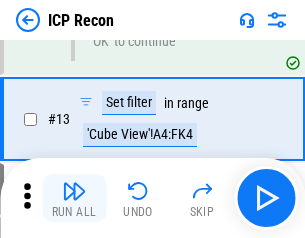 click at bounding box center [74, 191] 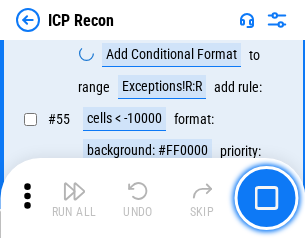 scroll, scrollTop: 1743, scrollLeft: 0, axis: vertical 